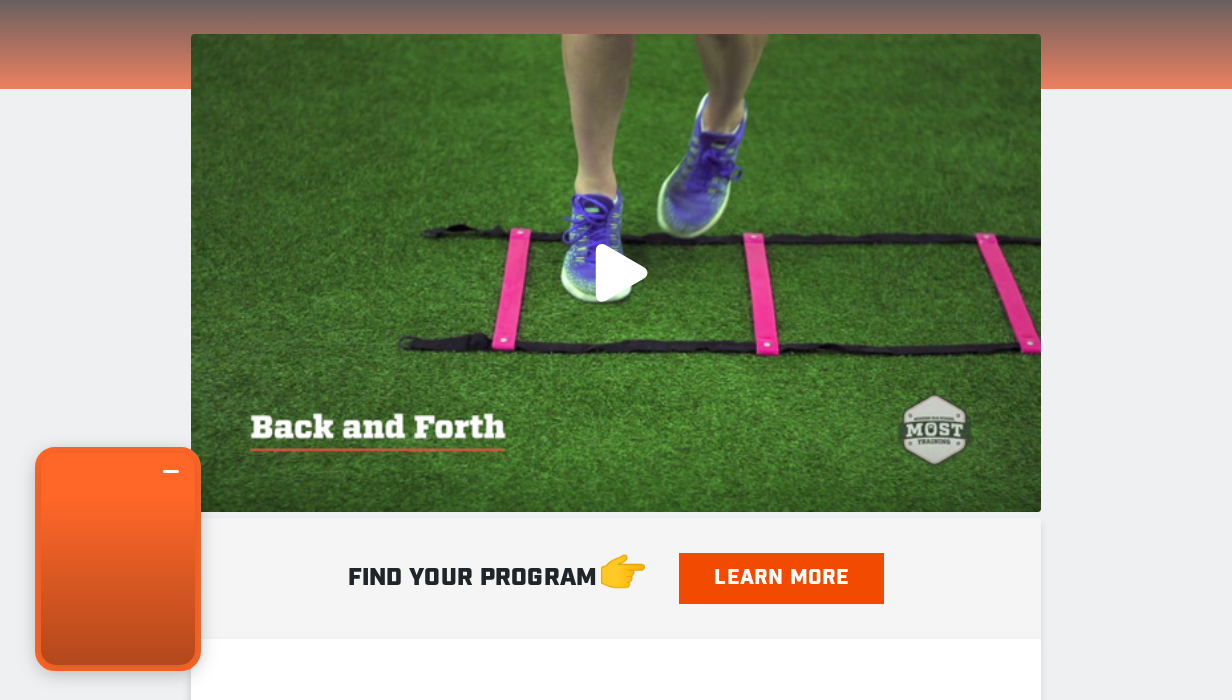 scroll, scrollTop: 59, scrollLeft: 0, axis: vertical 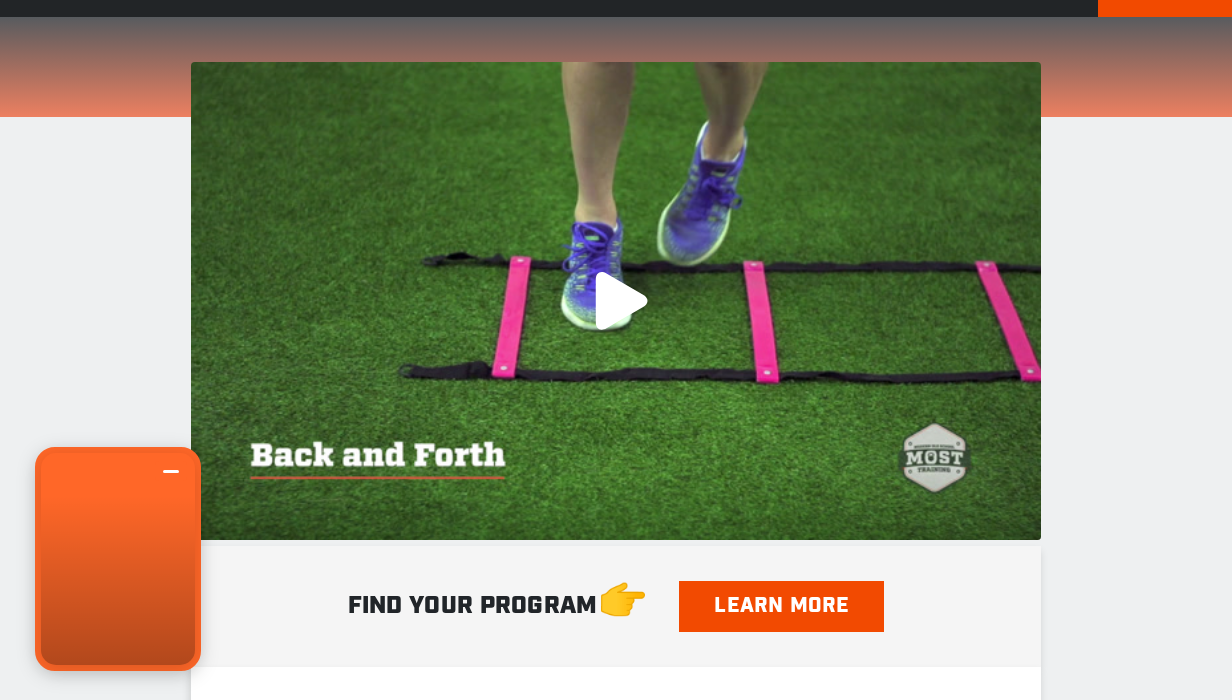 click on ".a{fill:#000;opacity:0.65;}.b{fill:#fff;opacity:1.0;}
play-rounded-fill
.fp-color-play{opacity:0.65;}.controlbutton{fill:#fff;}
play-rounded-outline
.fp-color-play{opacity:0.65;}.controlbutton{fill:#fff;}
play-sharp-fill
.controlbuttonbg{opacity:0.65;}.controlbutton{fill:#fff;}
play-sharp-outline" at bounding box center (616, 301) 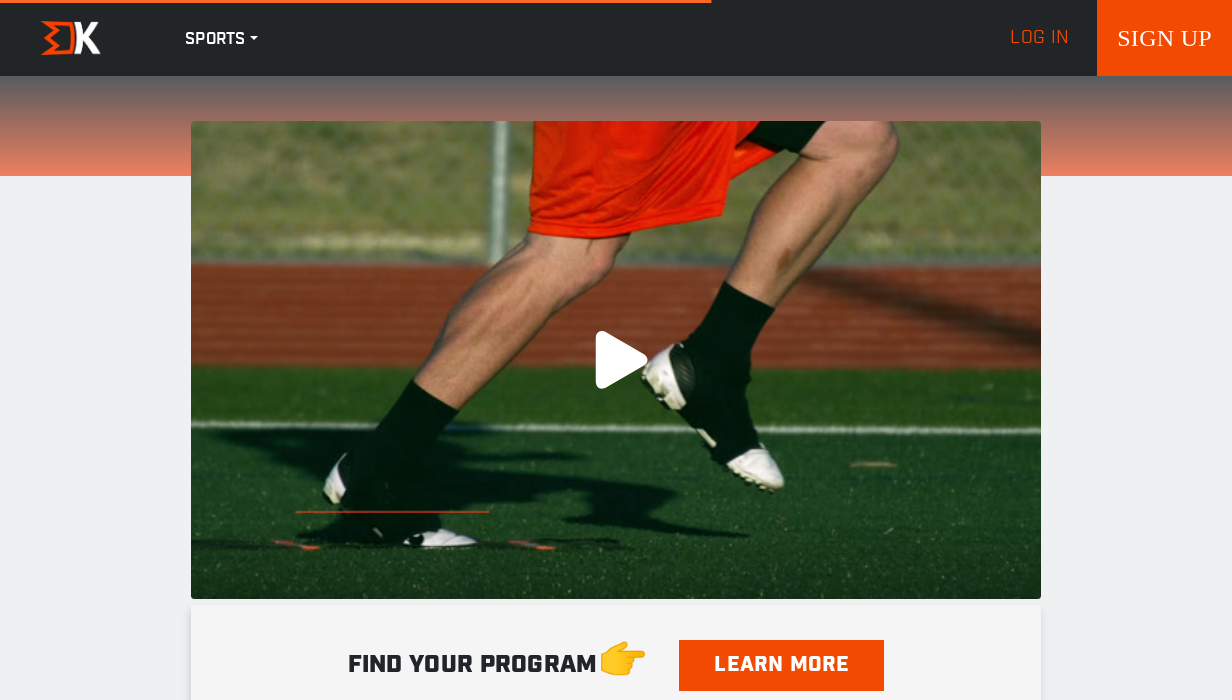 scroll, scrollTop: 0, scrollLeft: 0, axis: both 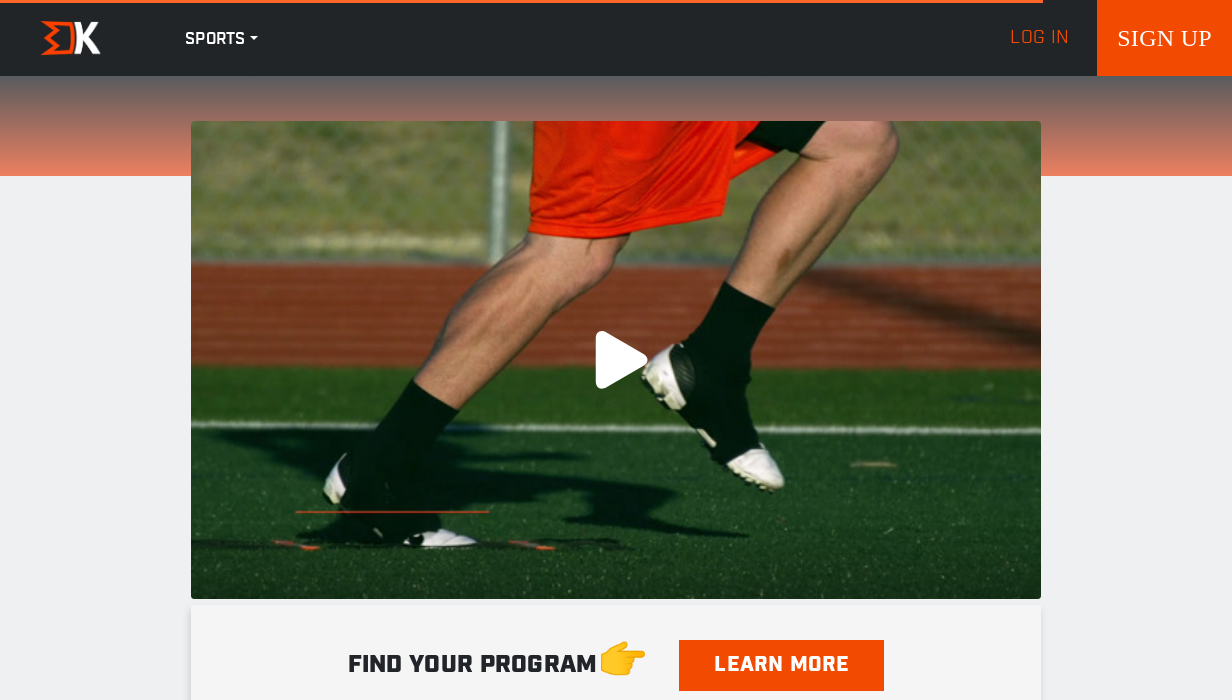 click on ".a{fill:#000;opacity:0.65;}.b{fill:#fff;opacity:1.0;}
play-rounded-fill
.fp-color-play{opacity:0.65;}.controlbutton{fill:#fff;}
play-rounded-outline
.fp-color-play{opacity:0.65;}.controlbutton{fill:#fff;}
play-sharp-fill
.controlbuttonbg{opacity:0.65;}.controlbutton{fill:#fff;}
play-sharp-outline" at bounding box center (616, 360) 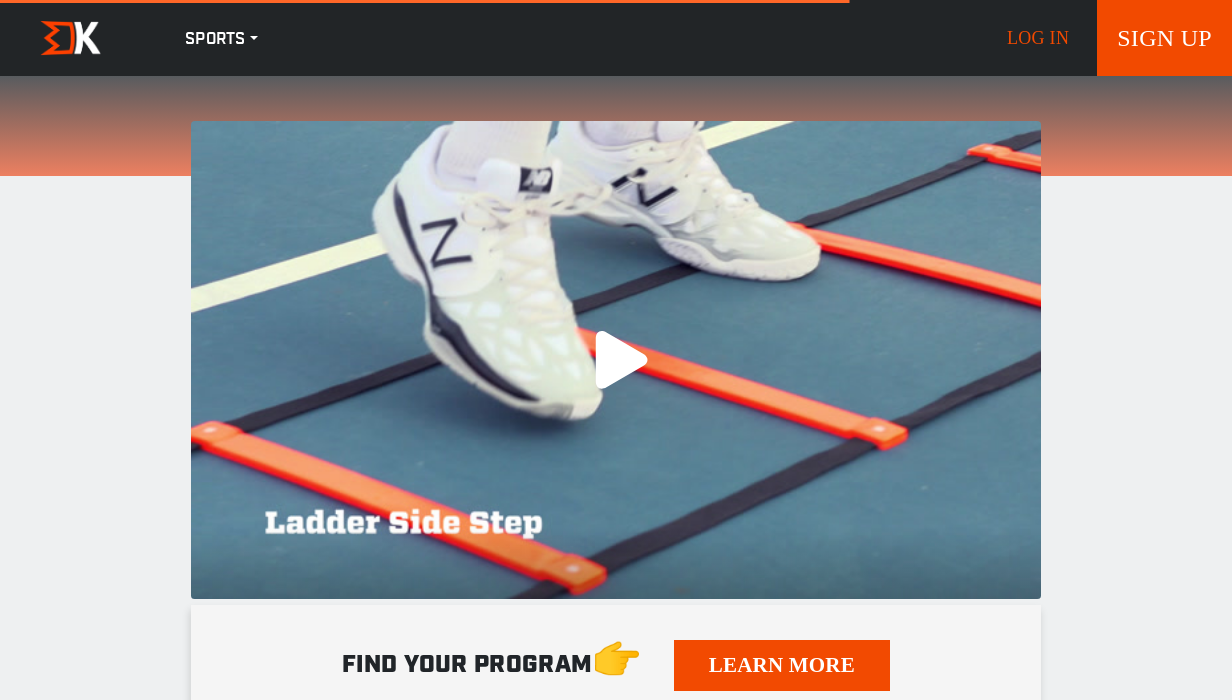 scroll, scrollTop: 0, scrollLeft: 0, axis: both 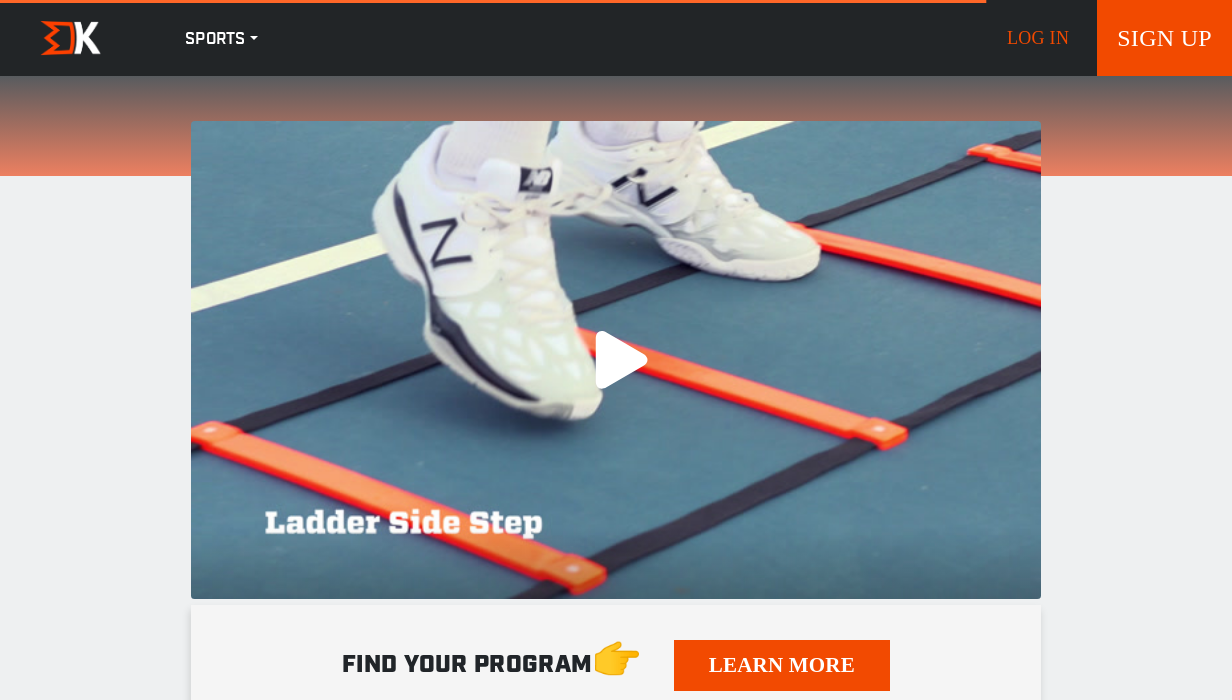 click on ".a{fill:#000;opacity:0.65;}.b{fill:#fff;opacity:1.0;}
play-rounded-fill
.fp-color-play{opacity:0.65;}.controlbutton{fill:#fff;}
play-rounded-outline
.fp-color-play{opacity:0.65;}.controlbutton{fill:#fff;}
play-sharp-fill
.controlbuttonbg{opacity:0.65;}.controlbutton{fill:#fff;}
play-sharp-outline" at bounding box center [616, 360] 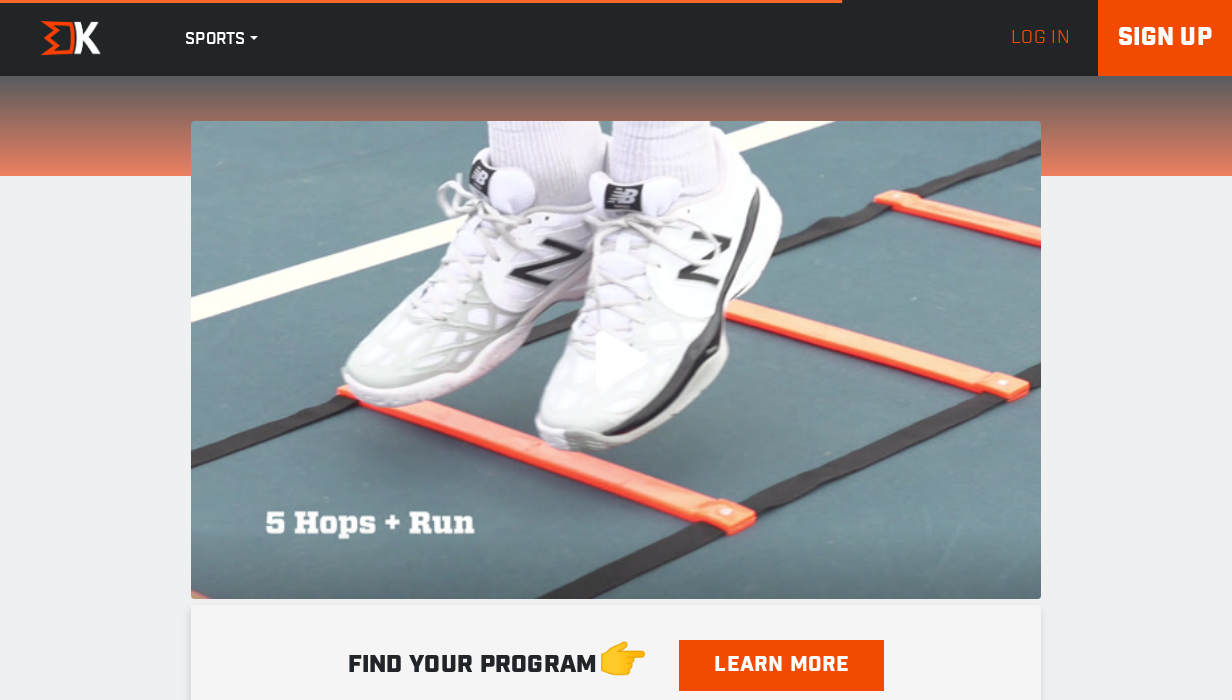 scroll, scrollTop: 0, scrollLeft: 0, axis: both 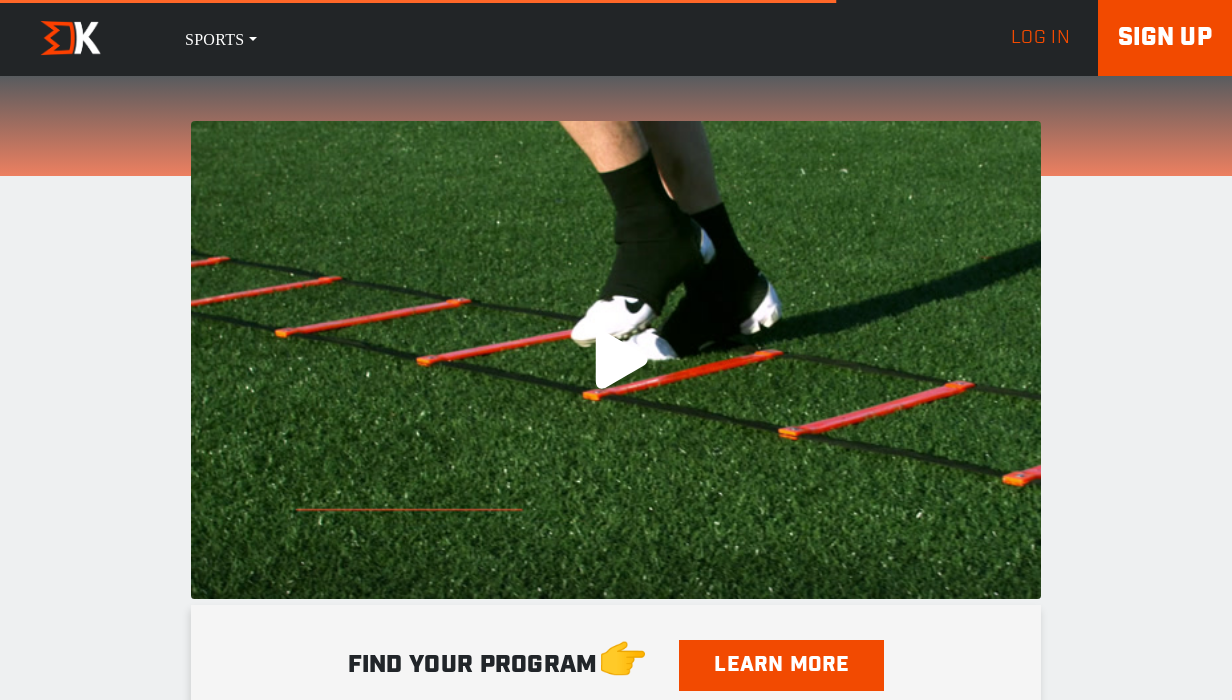 click on ".a{fill:#000;opacity:0.65;}.b{fill:#fff;opacity:1.0;}
play-rounded-fill
.fp-color-play{opacity:0.65;}.controlbutton{fill:#fff;}
play-rounded-outline
.fp-color-play{opacity:0.65;}.controlbutton{fill:#fff;}
play-sharp-fill
.controlbuttonbg{opacity:0.65;}.controlbutton{fill:#fff;}
play-sharp-outline" at bounding box center [616, 360] 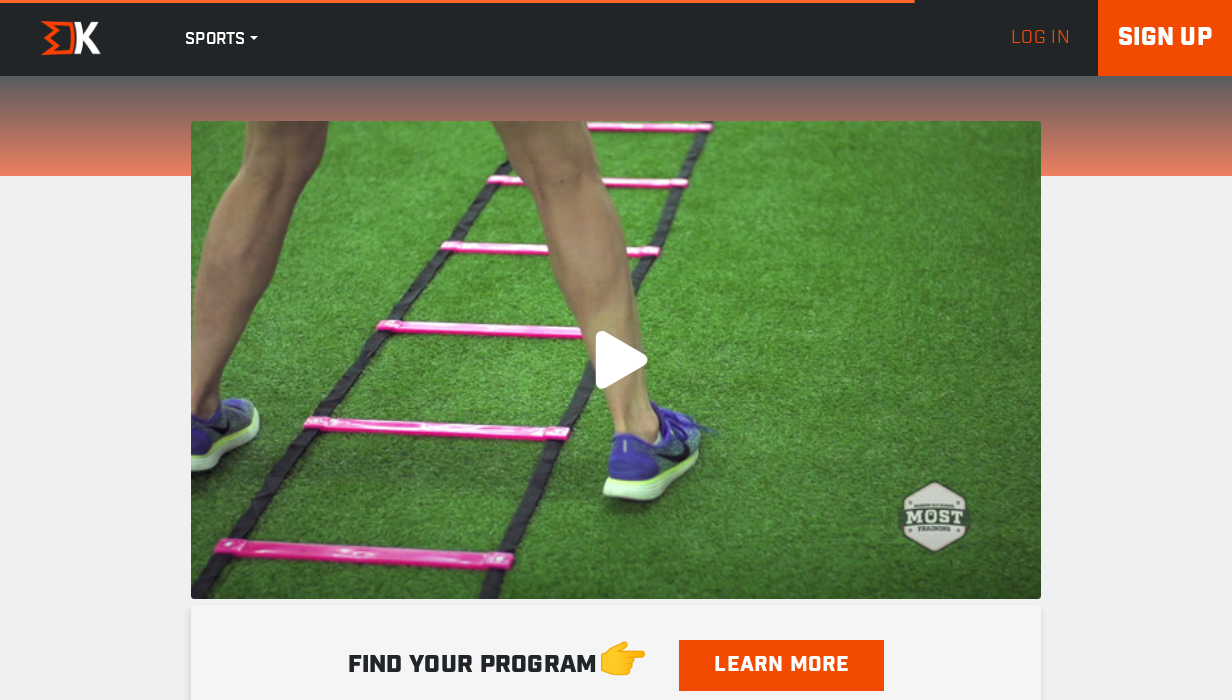 scroll, scrollTop: 0, scrollLeft: 0, axis: both 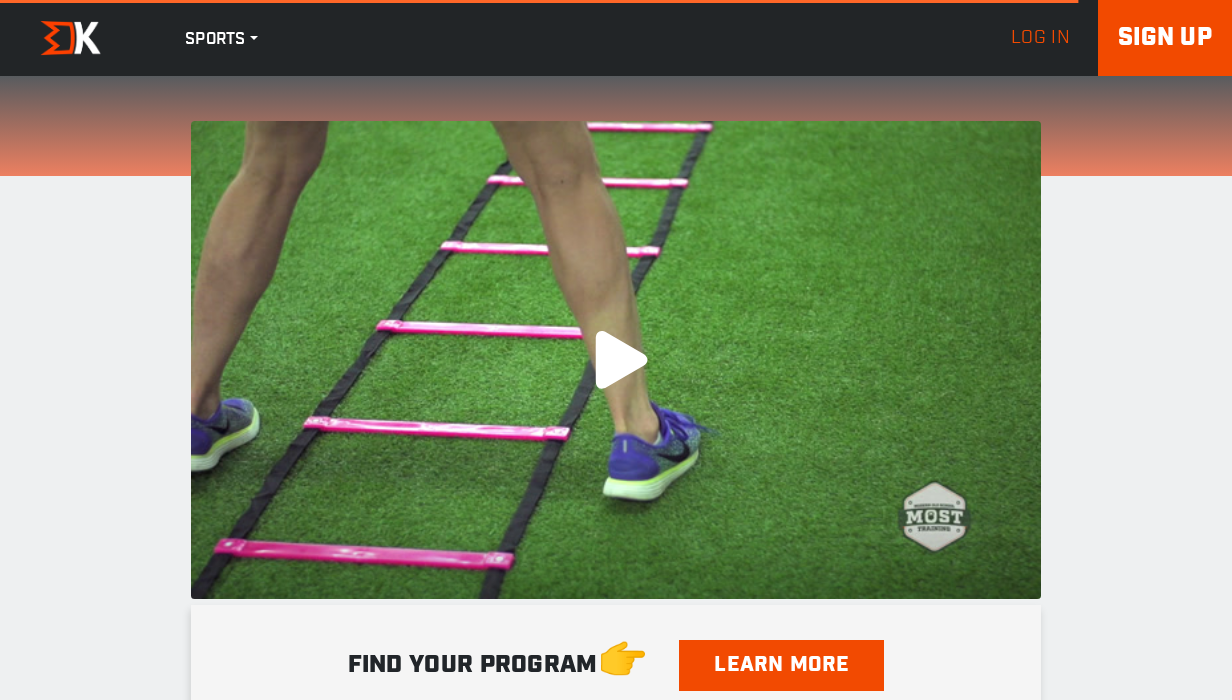 click on ".a{fill:#000;opacity:0.65;}.b{fill:#fff;opacity:1.0;}
play-rounded-fill
.fp-color-play{opacity:0.65;}.controlbutton{fill:#fff;}
play-rounded-outline
.fp-color-play{opacity:0.65;}.controlbutton{fill:#fff;}
play-sharp-fill
.controlbuttonbg{opacity:0.65;}.controlbutton{fill:#fff;}
play-sharp-outline" at bounding box center (616, 360) 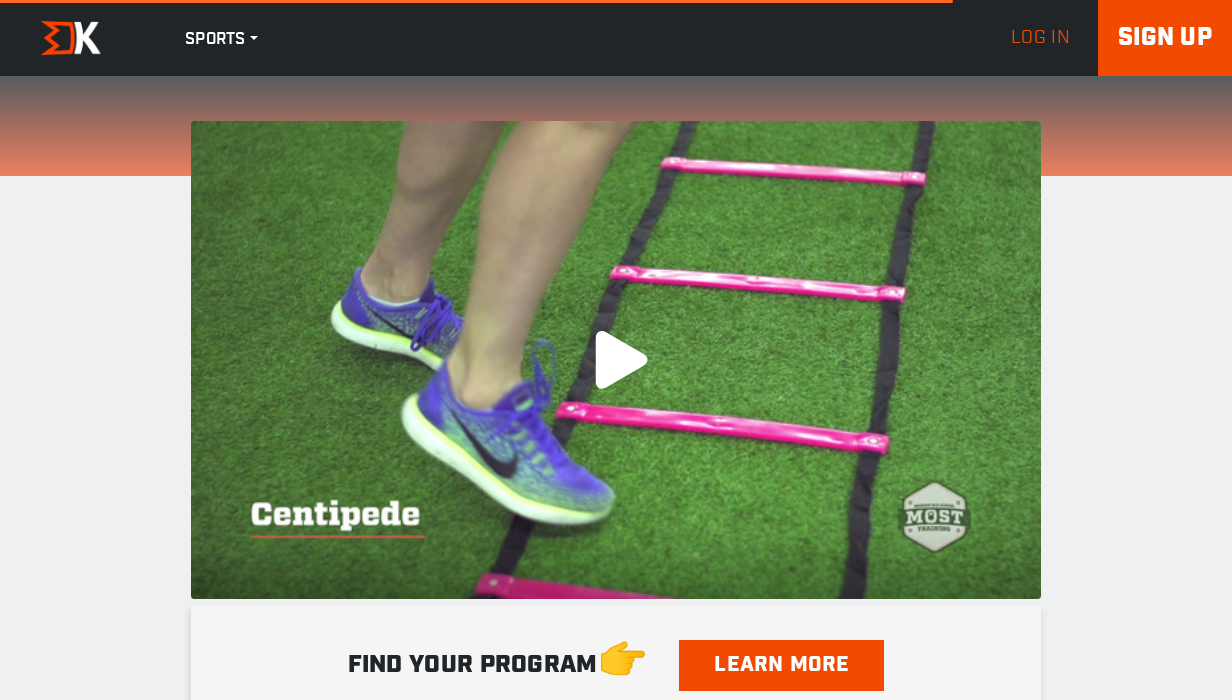 scroll, scrollTop: 0, scrollLeft: 0, axis: both 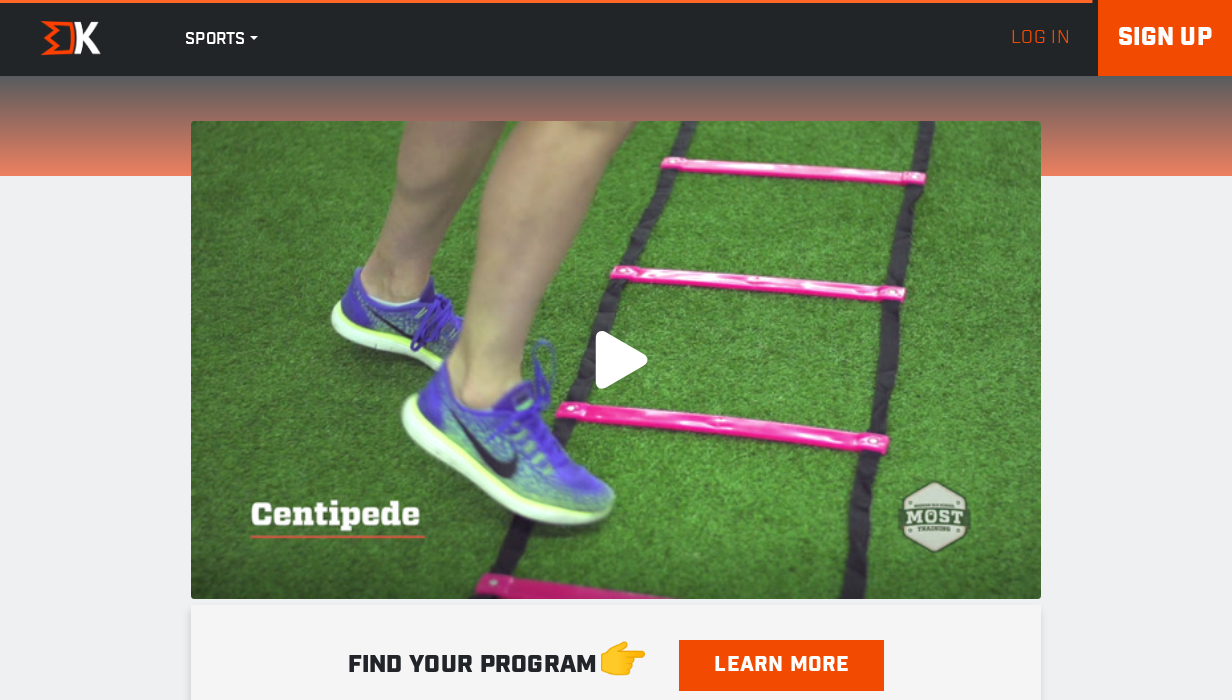 click on ".a{fill:#000;opacity:0.65;}.b{fill:#fff;opacity:1.0;}
play-rounded-fill
.fp-color-play{opacity:0.65;}.controlbutton{fill:#fff;}
play-rounded-outline
.fp-color-play{opacity:0.65;}.controlbutton{fill:#fff;}
play-sharp-fill
.controlbuttonbg{opacity:0.65;}.controlbutton{fill:#fff;}
play-sharp-outline" at bounding box center [616, 360] 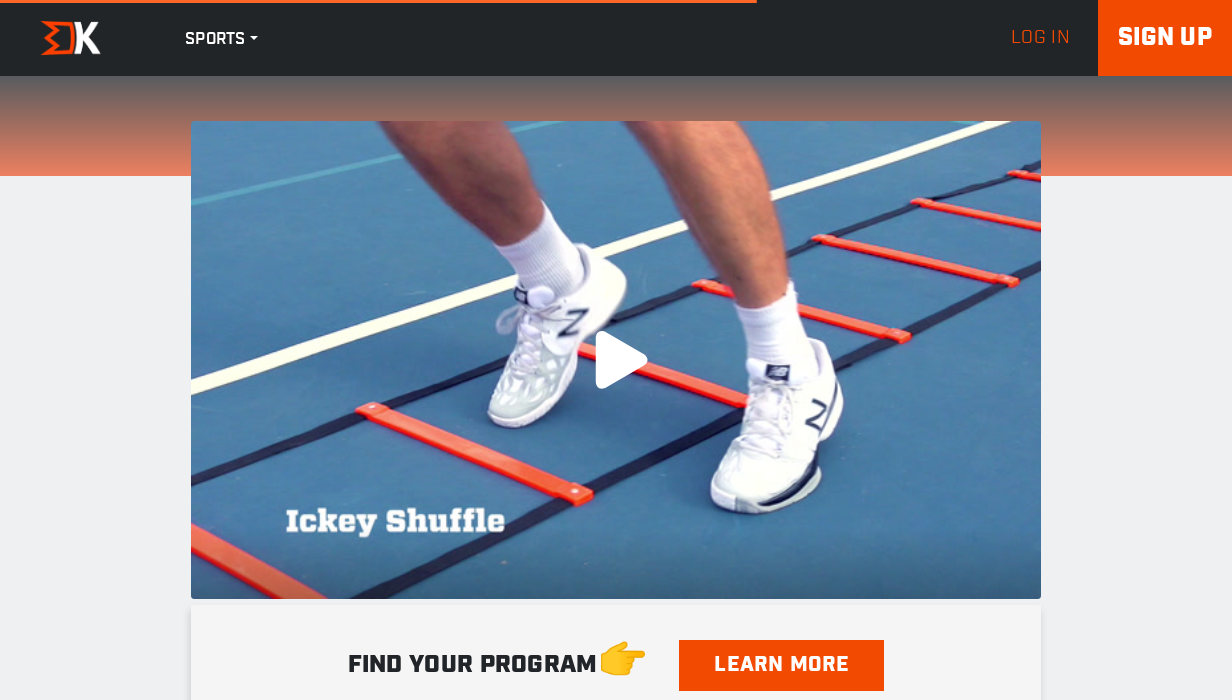 scroll, scrollTop: 0, scrollLeft: 0, axis: both 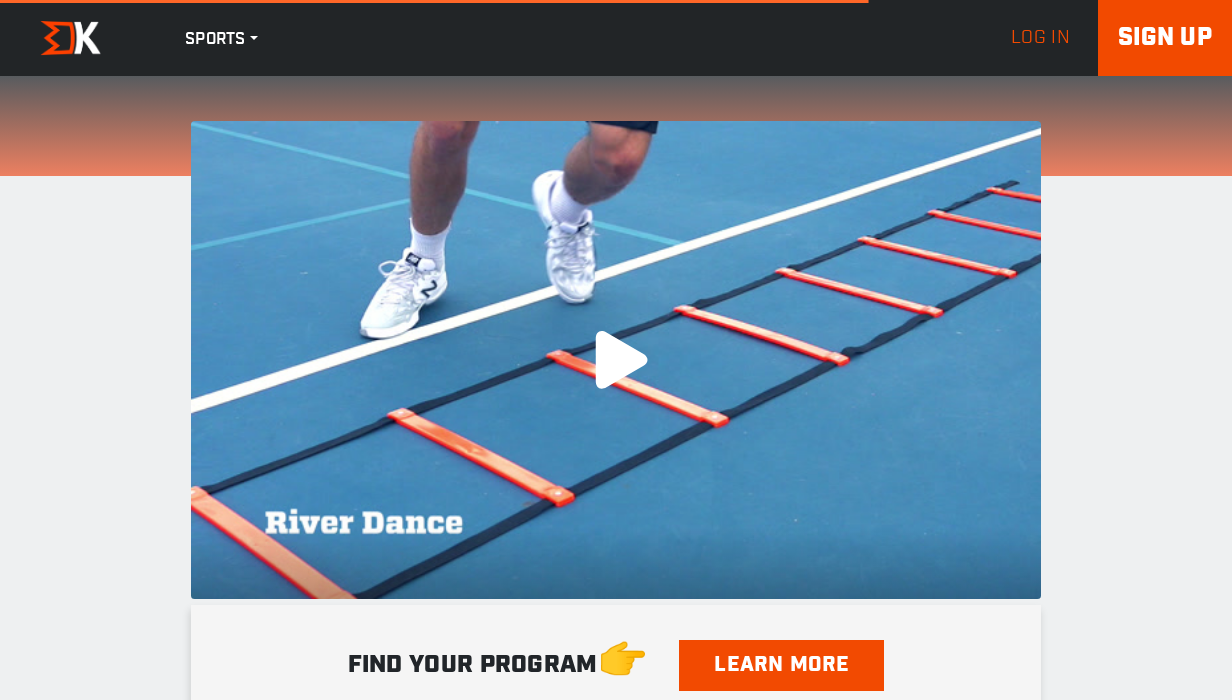 click on ".a{fill:#000;opacity:0.65;}.b{fill:#fff;opacity:1.0;}
play-rounded-fill
.fp-color-play{opacity:0.65;}.controlbutton{fill:#fff;}
play-rounded-outline
.fp-color-play{opacity:0.65;}.controlbutton{fill:#fff;}
play-sharp-fill
.controlbuttonbg{opacity:0.65;}.controlbutton{fill:#fff;}
play-sharp-outline" at bounding box center [616, 360] 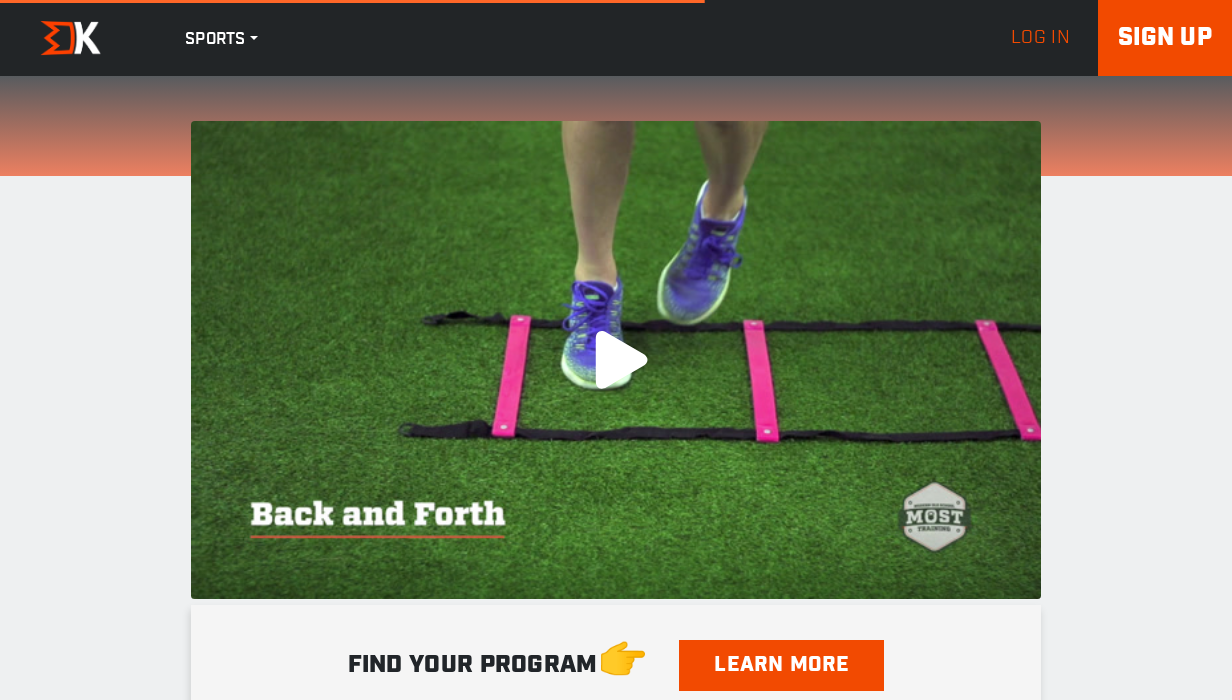 scroll, scrollTop: 0, scrollLeft: 0, axis: both 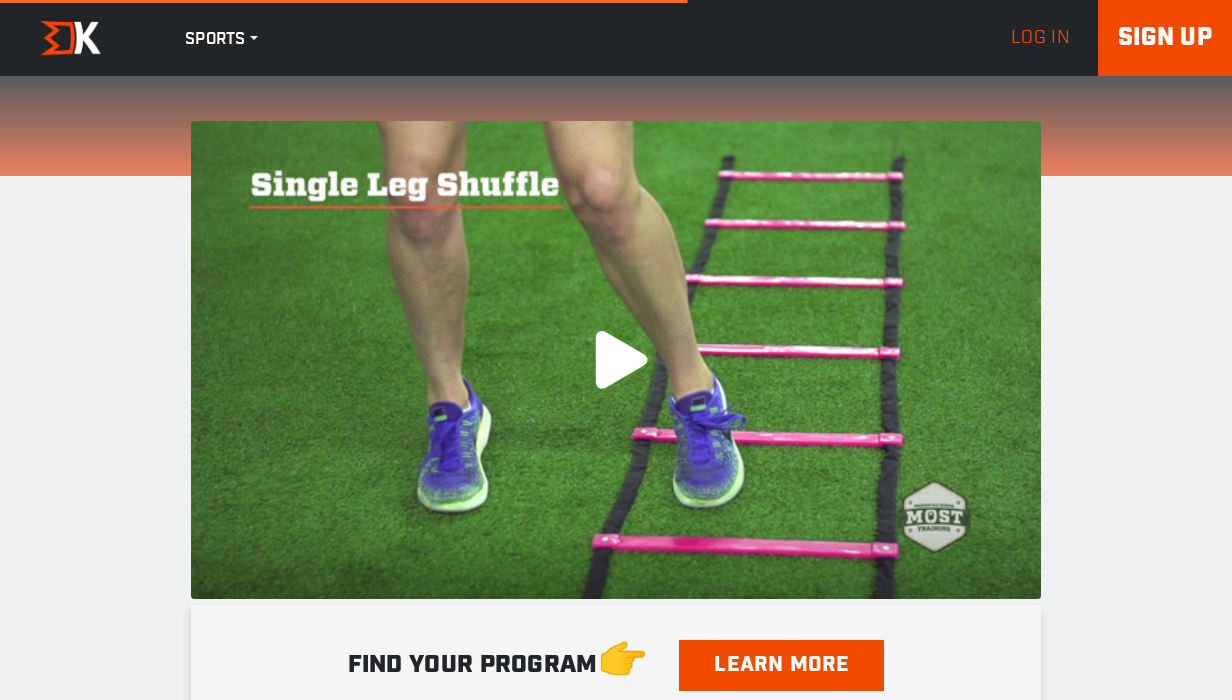 click on ".a{fill:#000;opacity:0.65;}.b{fill:#fff;opacity:1.0;}
play-rounded-fill
.fp-color-play{opacity:0.65;}.controlbutton{fill:#fff;}
play-rounded-outline
.fp-color-play{opacity:0.65;}.controlbutton{fill:#fff;}
play-sharp-fill
.controlbuttonbg{opacity:0.65;}.controlbutton{fill:#fff;}
play-sharp-outline" at bounding box center (616, 360) 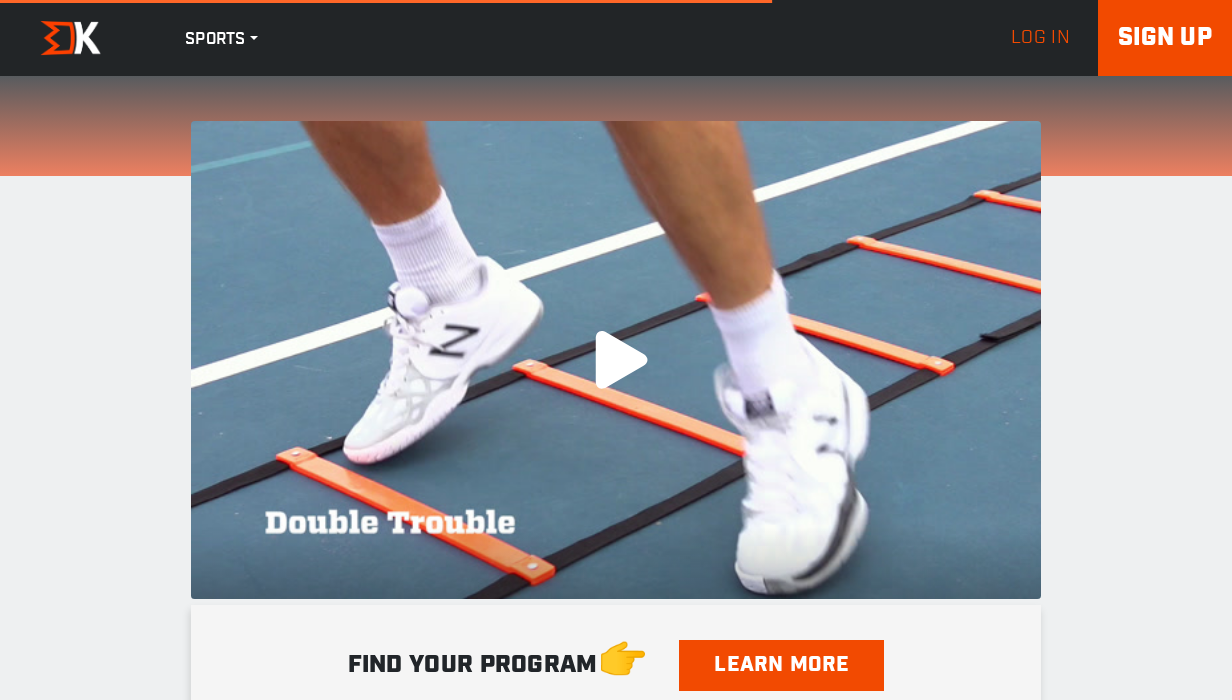 scroll, scrollTop: 0, scrollLeft: 0, axis: both 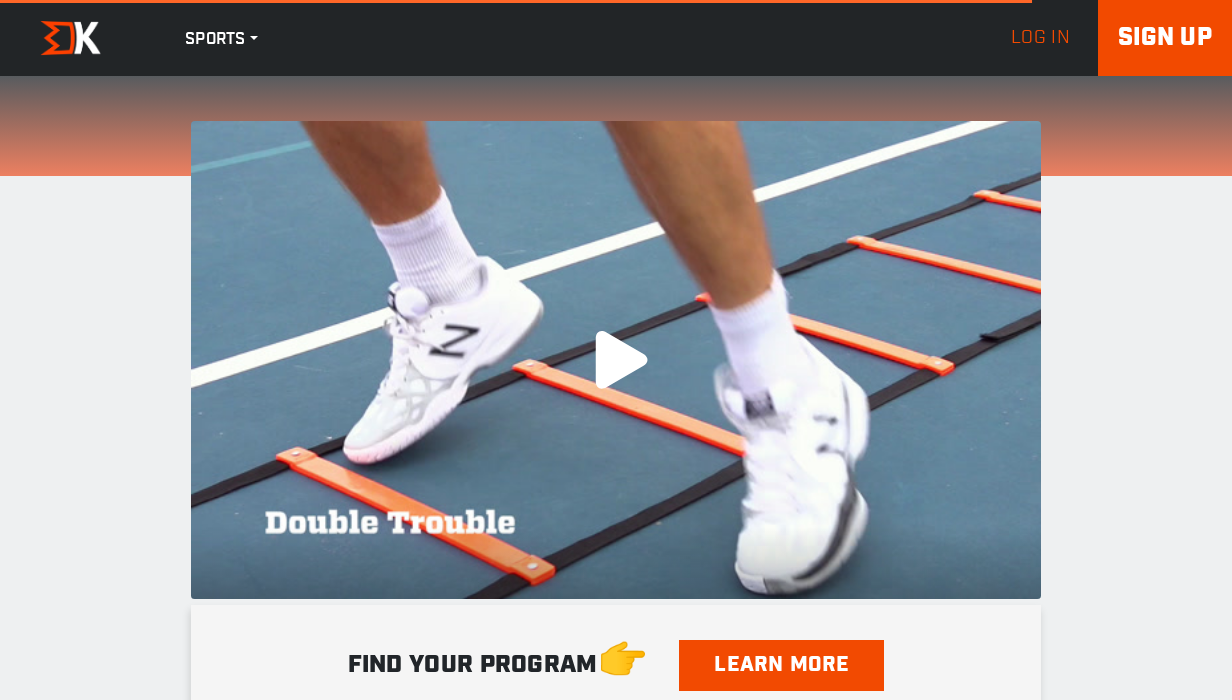 click on ".a{fill:#000;opacity:0.65;}.b{fill:#fff;opacity:1.0;}
play-rounded-fill
.fp-color-play{opacity:0.65;}.controlbutton{fill:#fff;}
play-rounded-outline
.fp-color-play{opacity:0.65;}.controlbutton{fill:#fff;}
play-sharp-fill
.controlbuttonbg{opacity:0.65;}.controlbutton{fill:#fff;}
play-sharp-outline" at bounding box center [616, 360] 